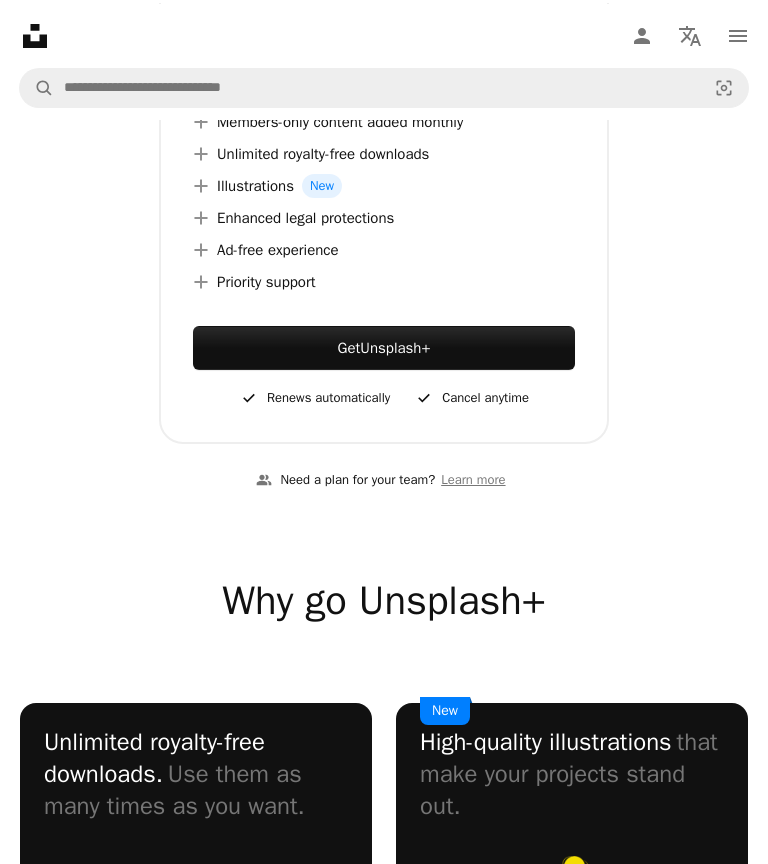 scroll, scrollTop: 0, scrollLeft: 0, axis: both 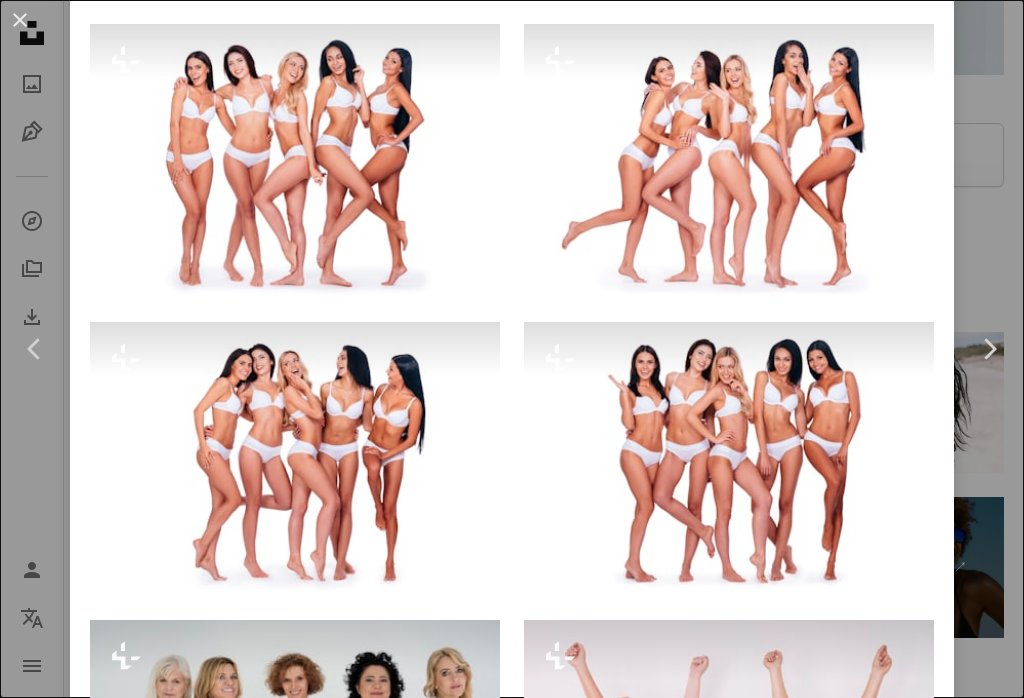 click at bounding box center (729, 459) 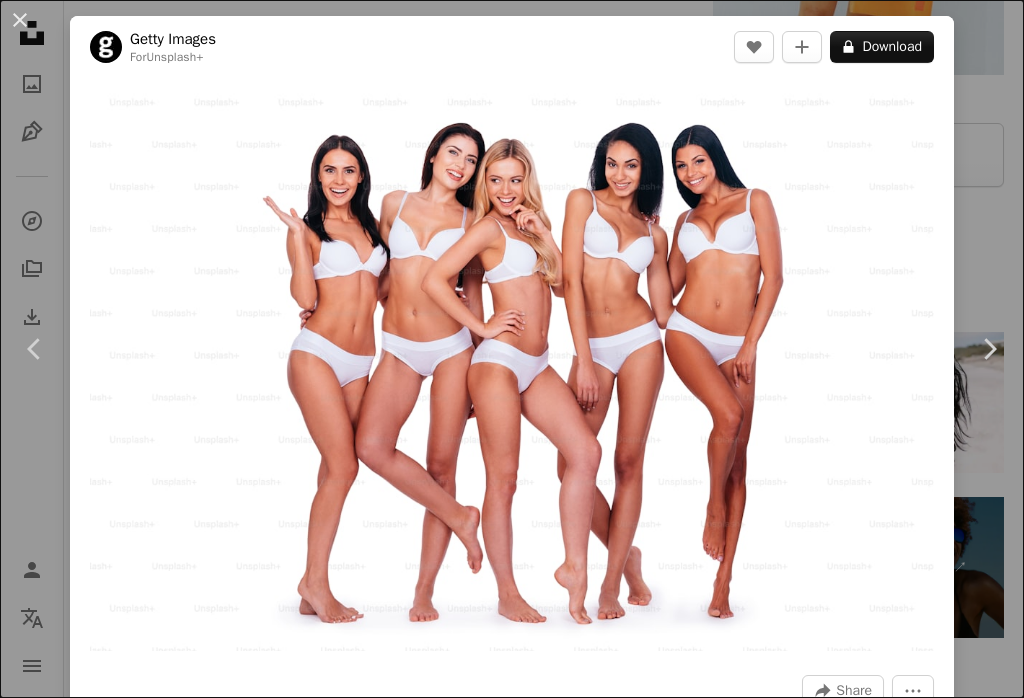 scroll, scrollTop: 0, scrollLeft: 0, axis: both 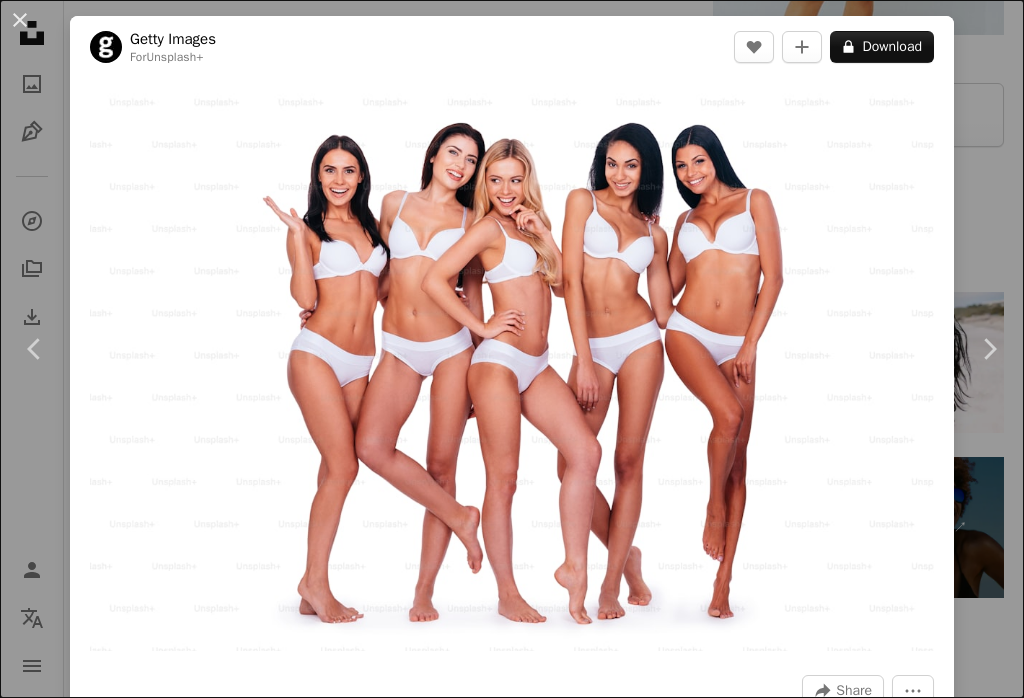 click on "An X shape Chevron left Chevron right Getty Images For  Unsplash+ A heart A plus sign A lock Download Zoom in A forward-right arrow Share More Actions Calendar outlined Published on  [DATE] Safety Licensed under the  Unsplash+ License people adults only fashion model fun group of people wellbeing confidence [DEMOGRAPHIC_DATA] people curve body care the human body sex symbol human body part lifestyles flirting human skin african ethnicity toothy smile Free stock photos From this series Plus sign for Unsplash+ Plus sign for Unsplash+ Plus sign for Unsplash+ Plus sign for Unsplash+ Related images Plus sign for Unsplash+ A heart A plus sign Getty Images For  Unsplash+ A lock Download Plus sign for Unsplash+ A heart A plus sign Getty Images For  Unsplash+ A lock Download Plus sign for Unsplash+ A heart A plus sign Getty Images For  Unsplash+ A lock Download Plus sign for Unsplash+ A heart A plus sign Getty Images For  Unsplash+ A lock Download Plus sign for Unsplash+ A heart A plus sign Getty Images For  Unsplash+ For" at bounding box center (512, 349) 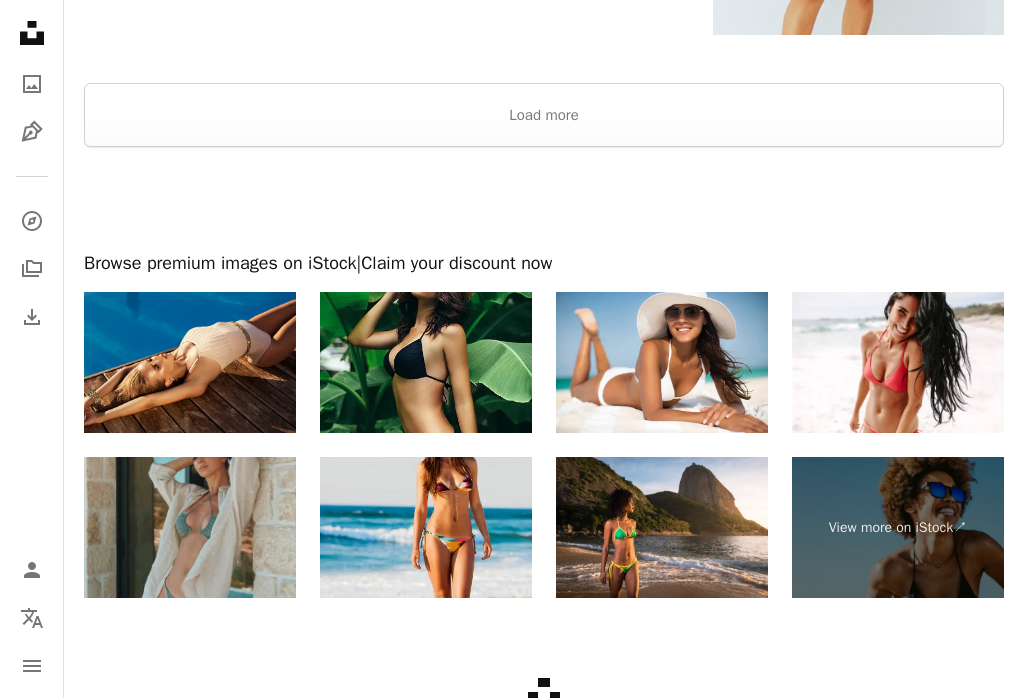 scroll, scrollTop: 9556, scrollLeft: 0, axis: vertical 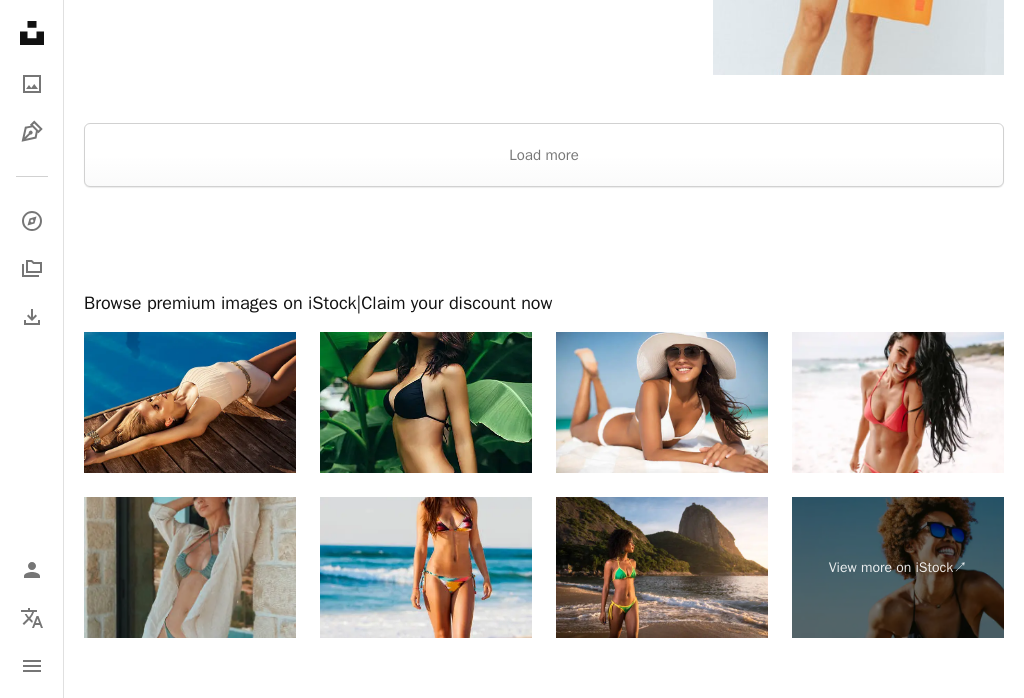 click at bounding box center (898, 402) 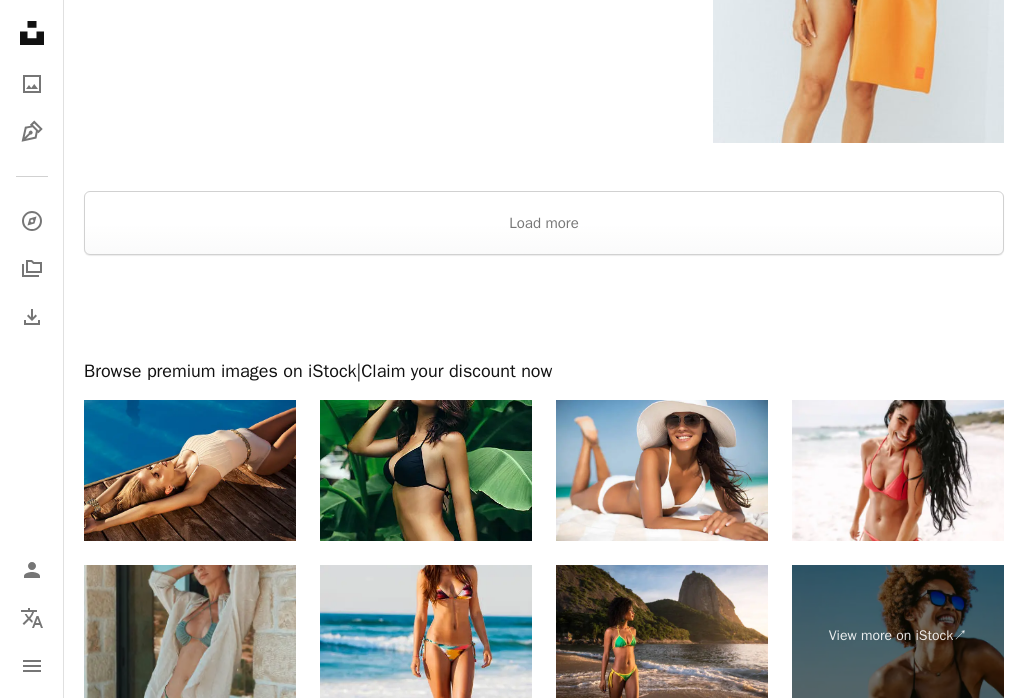 click on "Load more" at bounding box center [544, 224] 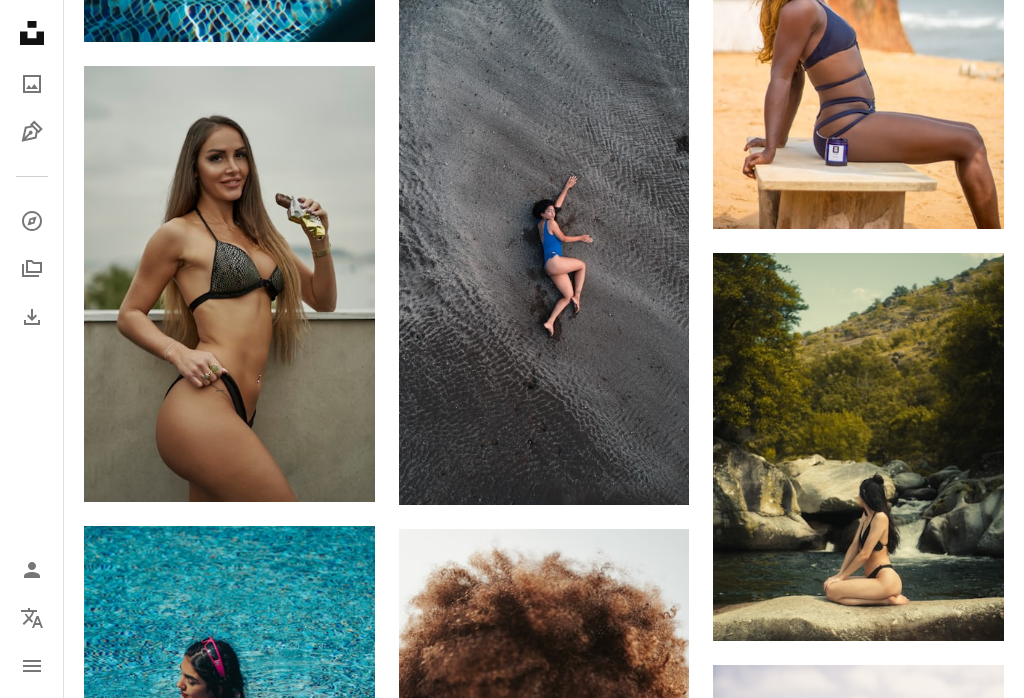 scroll, scrollTop: 25549, scrollLeft: 0, axis: vertical 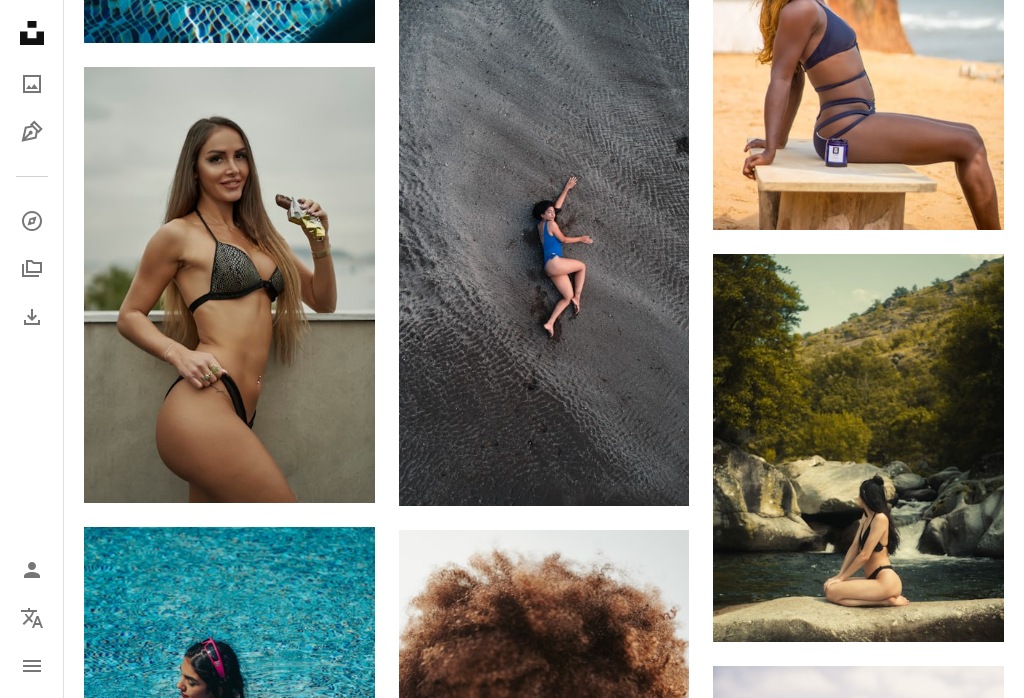 click at bounding box center [229, 286] 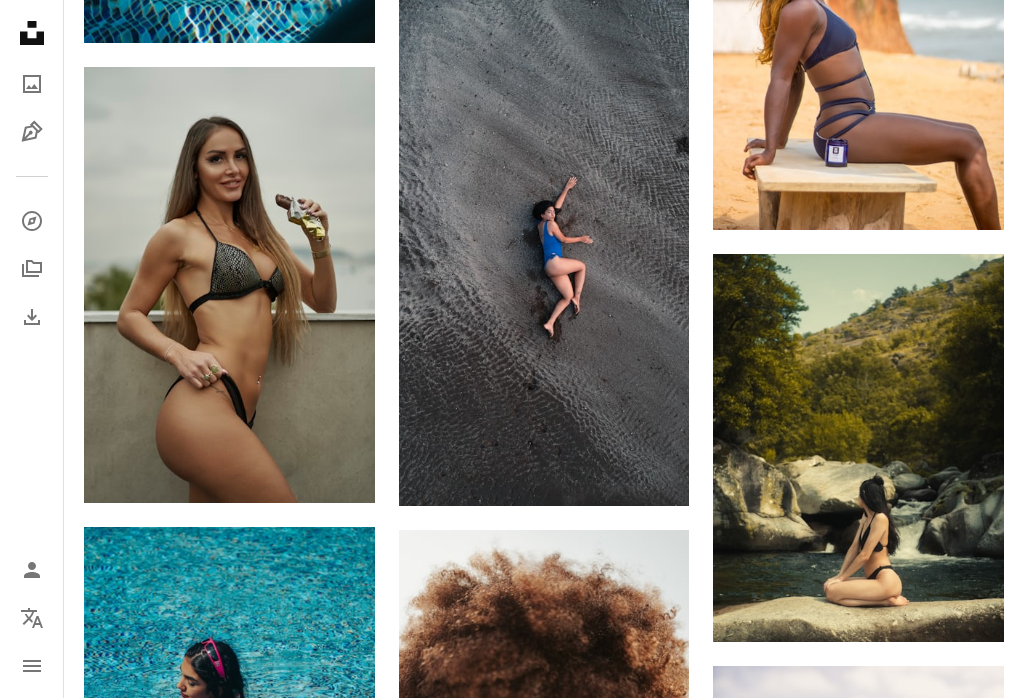 click at bounding box center [202, 5424] 